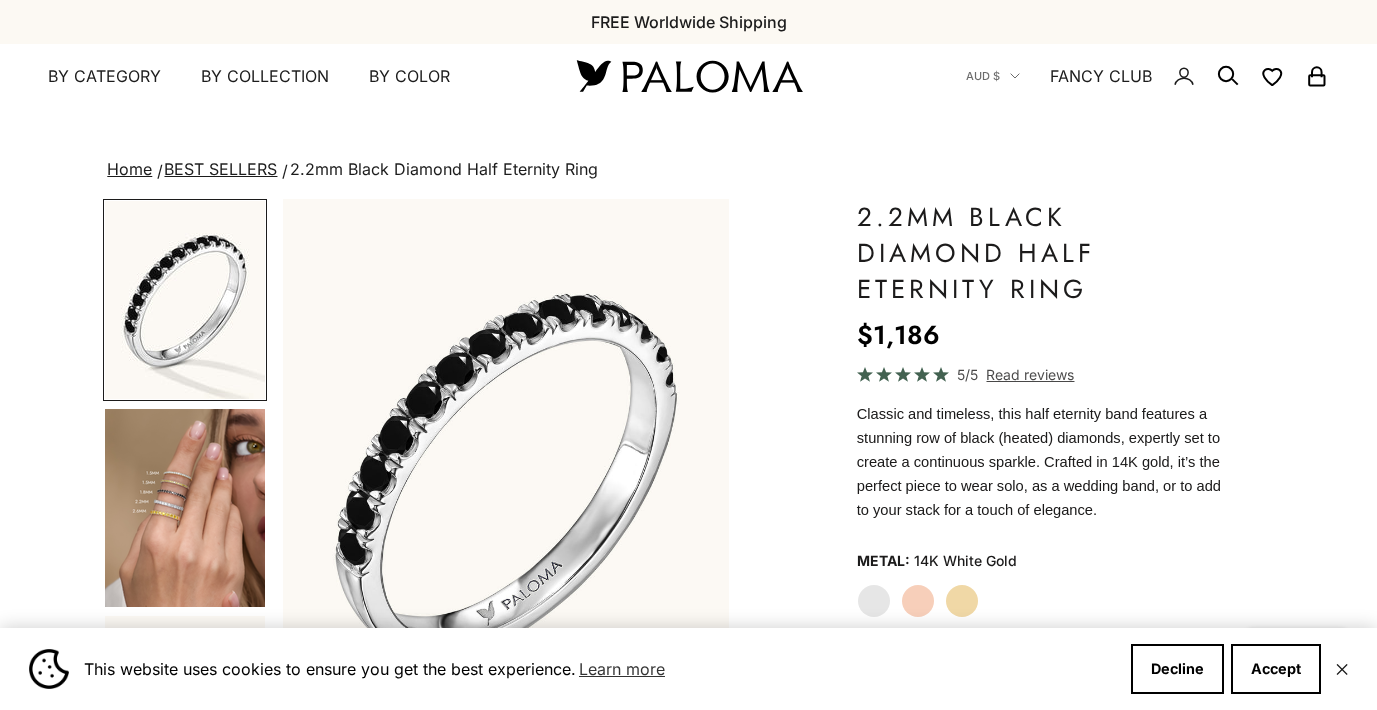 scroll, scrollTop: 0, scrollLeft: 0, axis: both 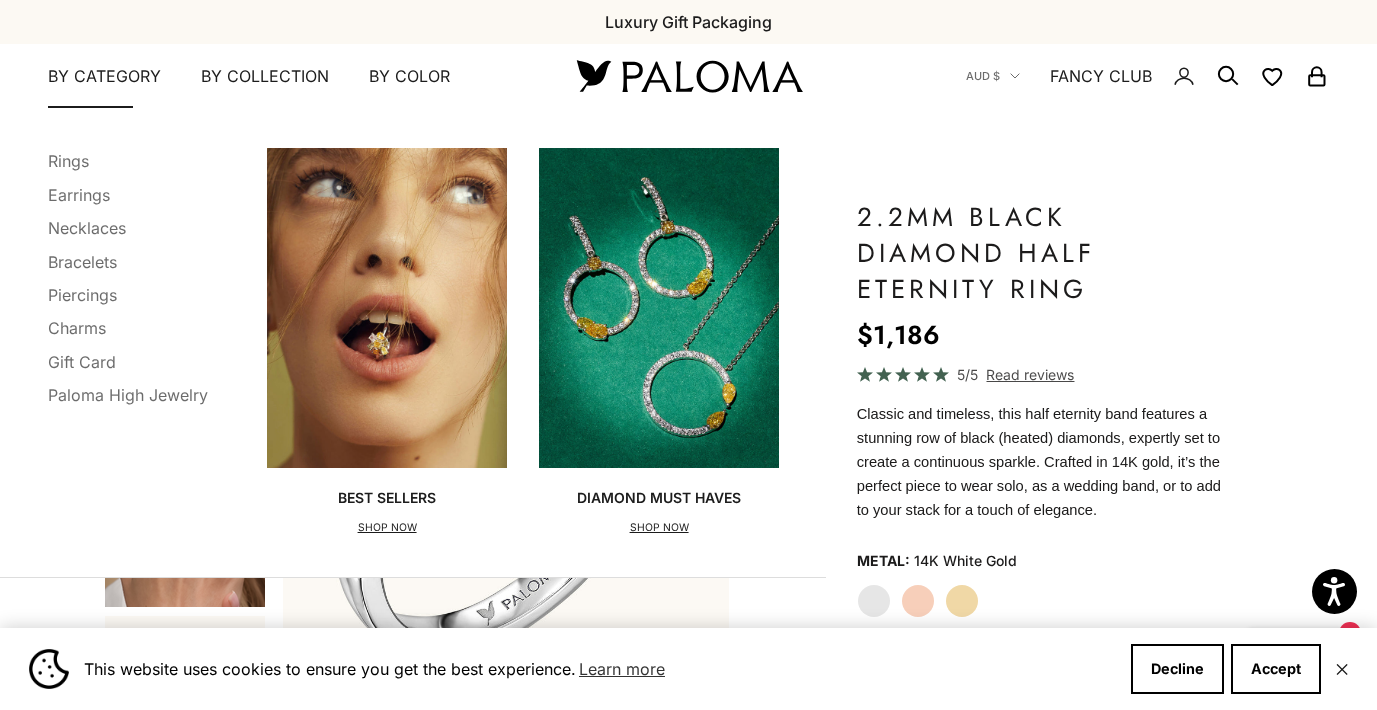 click on "By Category" at bounding box center [104, 77] 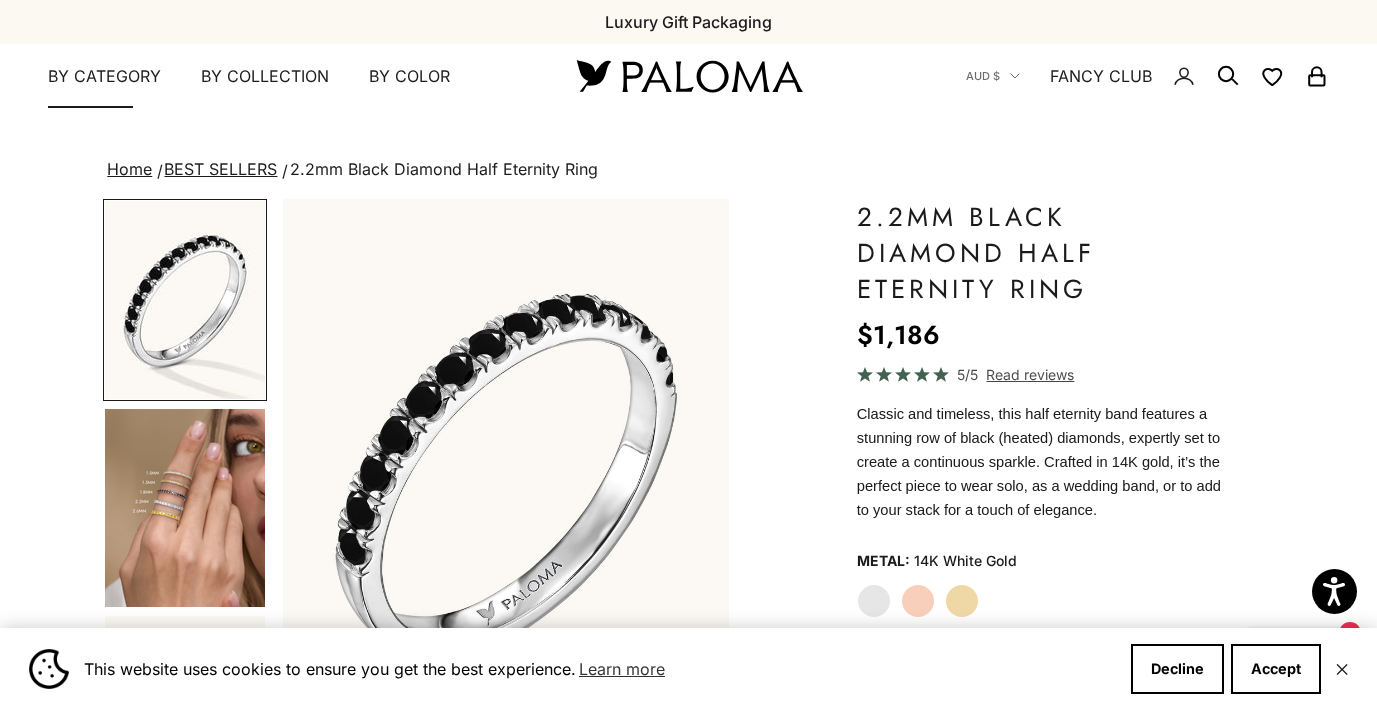 click on "By Category" at bounding box center (104, 77) 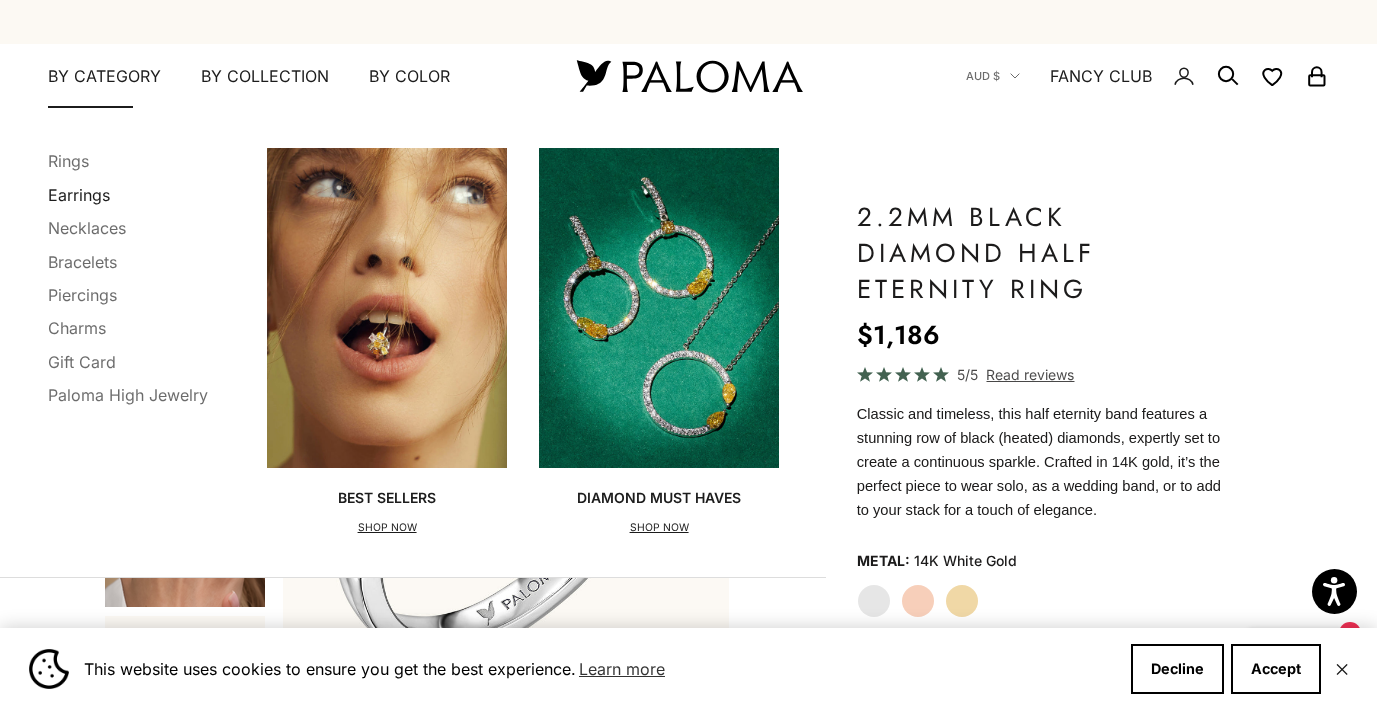 click on "Earrings" at bounding box center (79, 195) 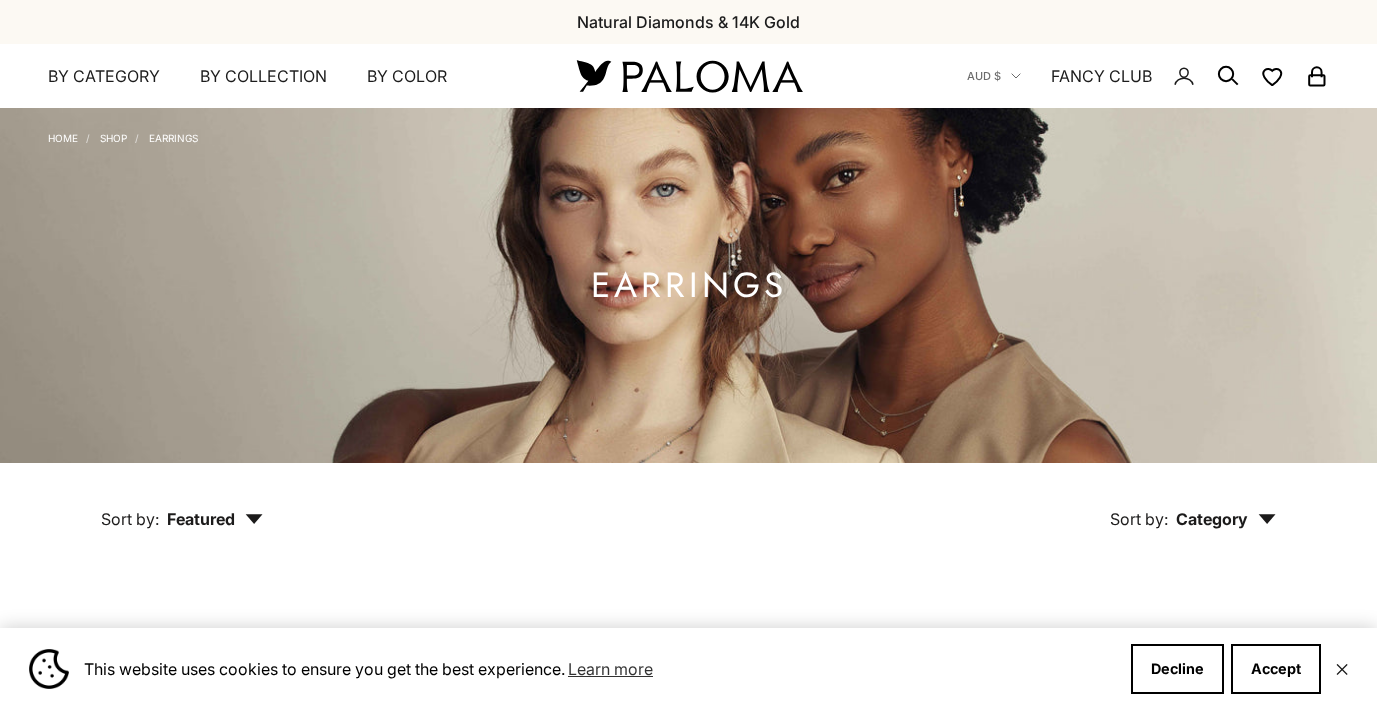 scroll, scrollTop: 0, scrollLeft: 0, axis: both 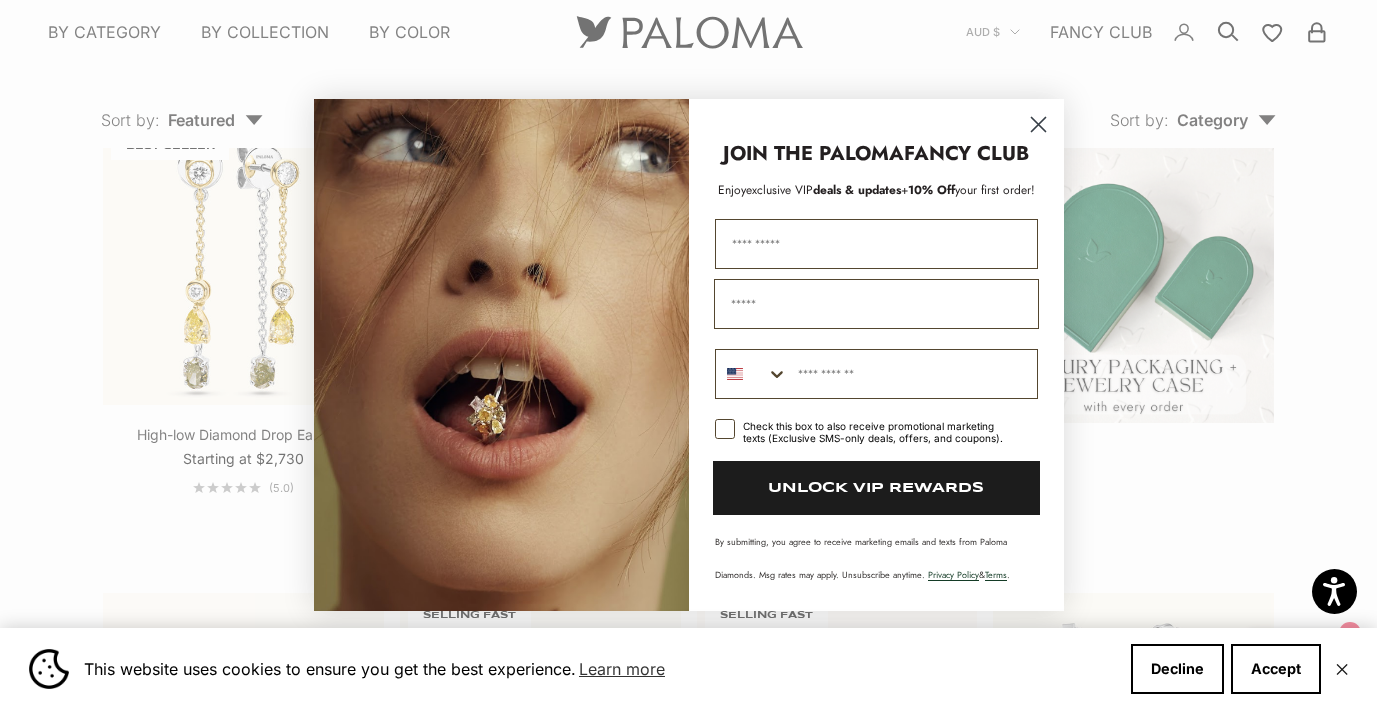 click 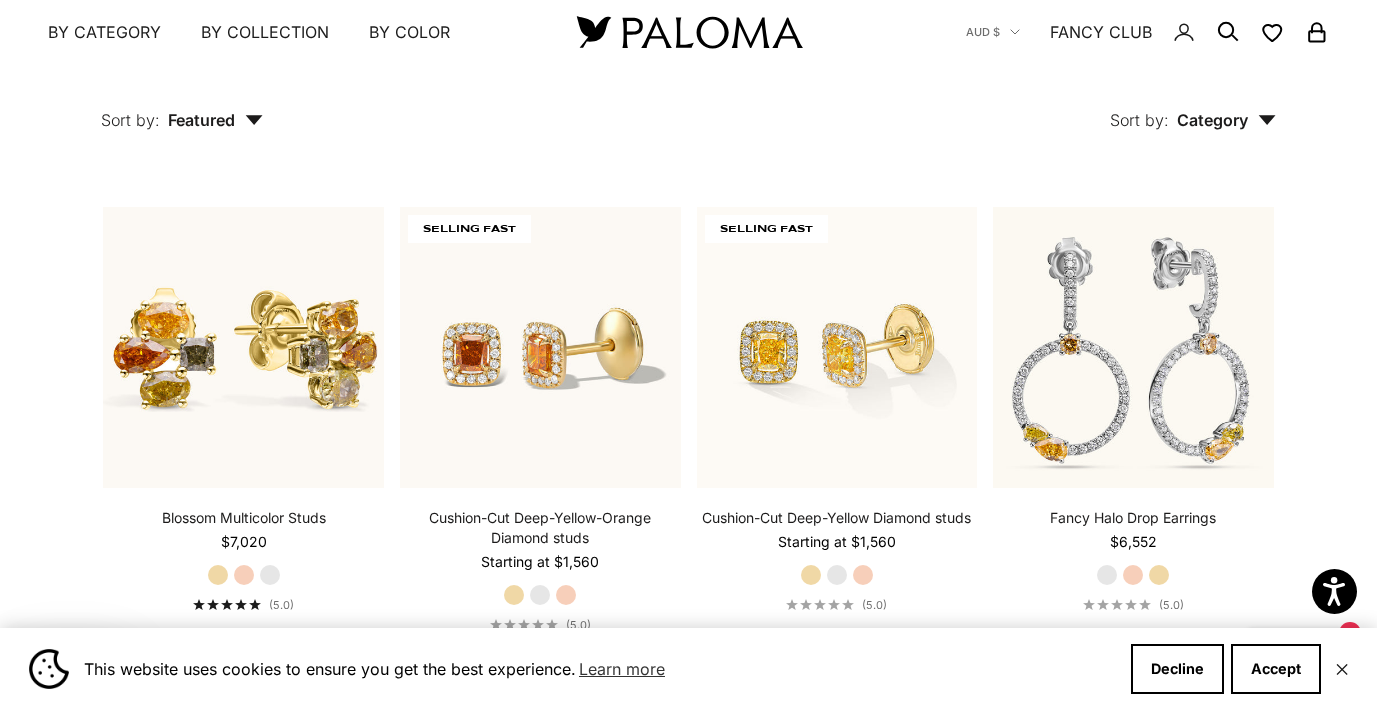 scroll, scrollTop: 862, scrollLeft: 0, axis: vertical 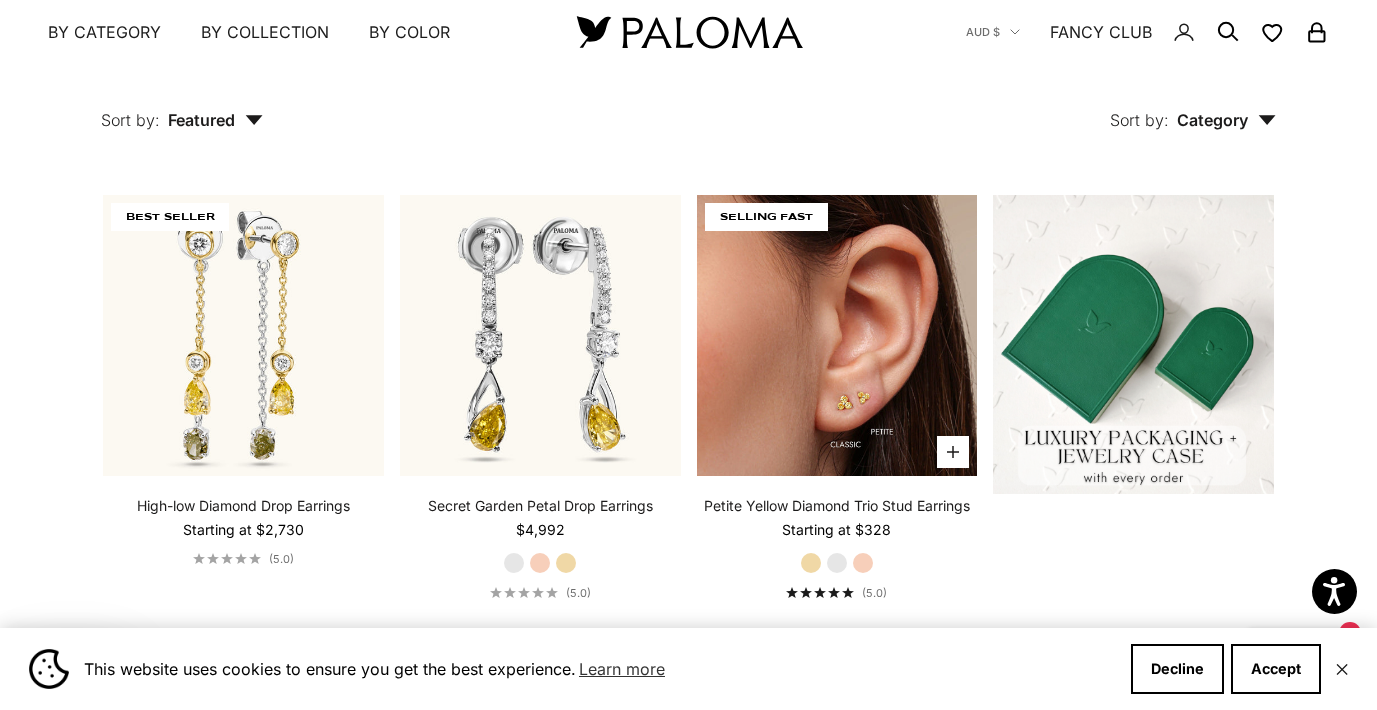 click at bounding box center (837, 335) 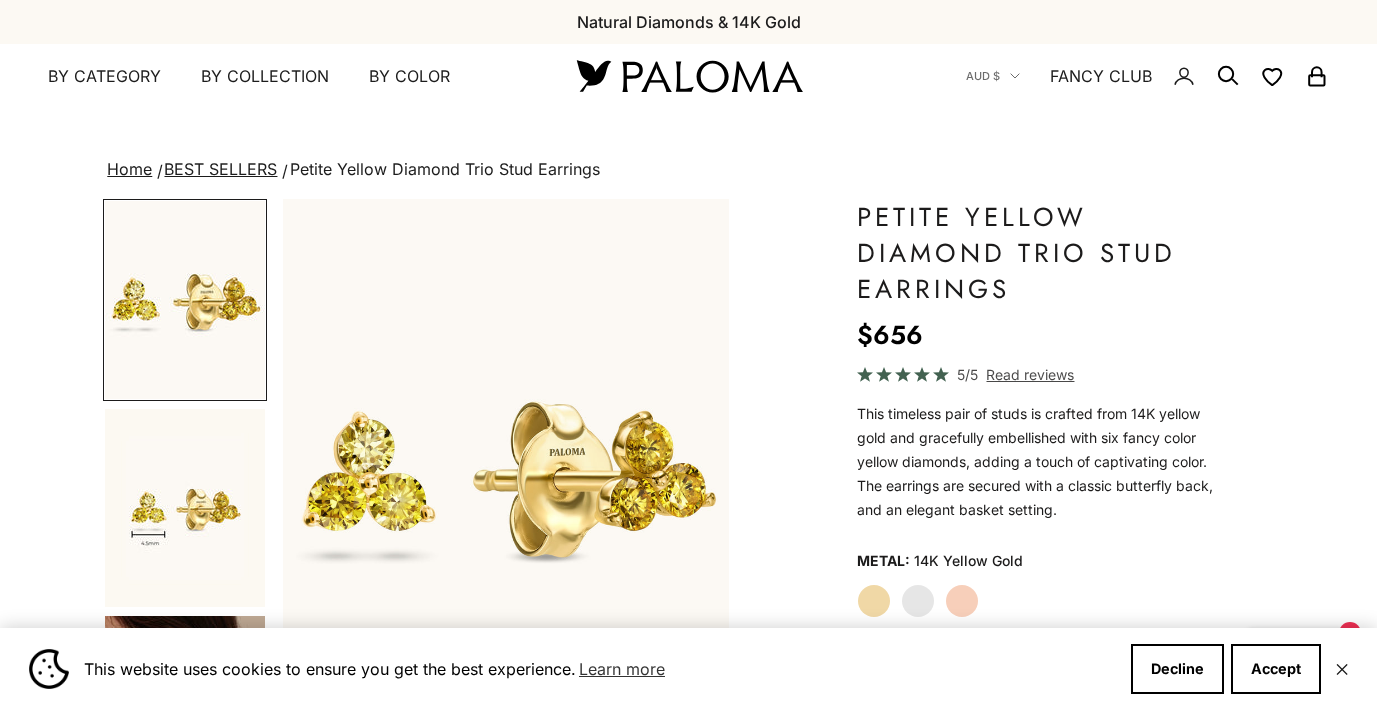 scroll, scrollTop: 0, scrollLeft: 0, axis: both 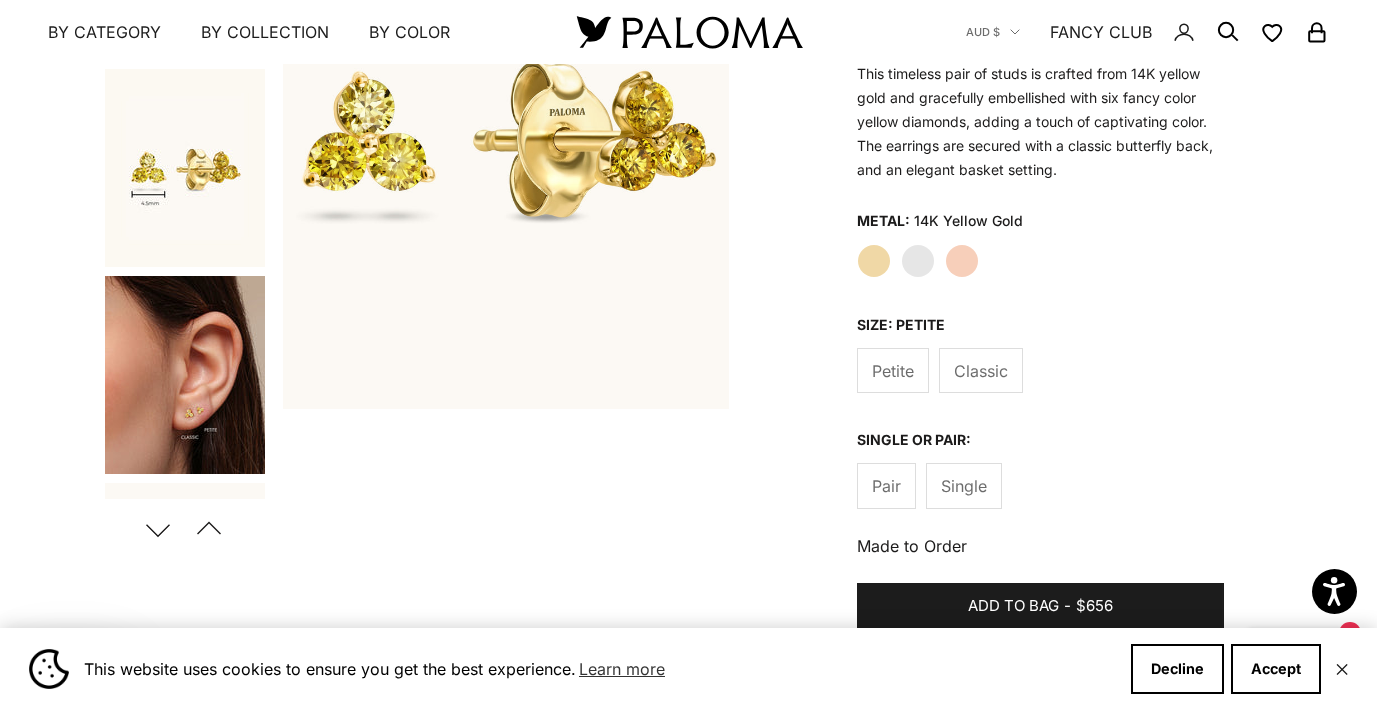 click on "Pair" 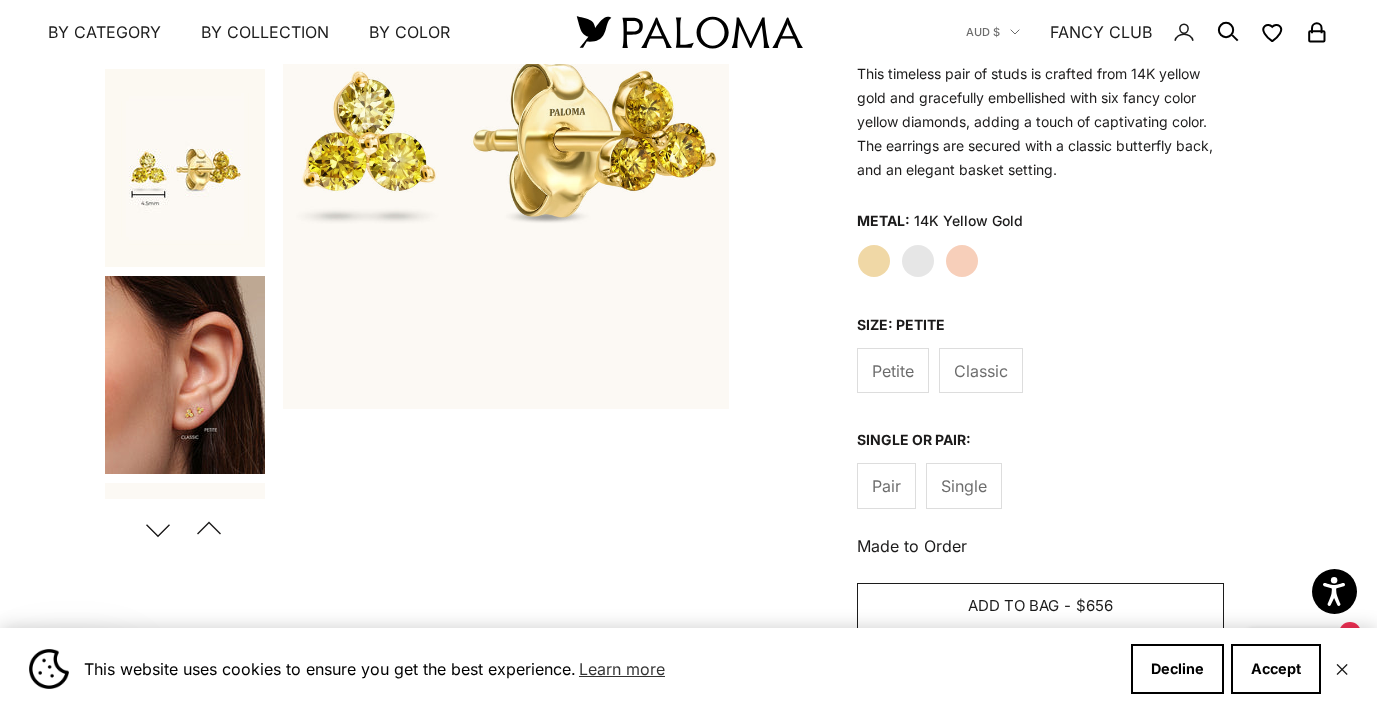 click on "Add to bag  -  $656" at bounding box center (1040, 607) 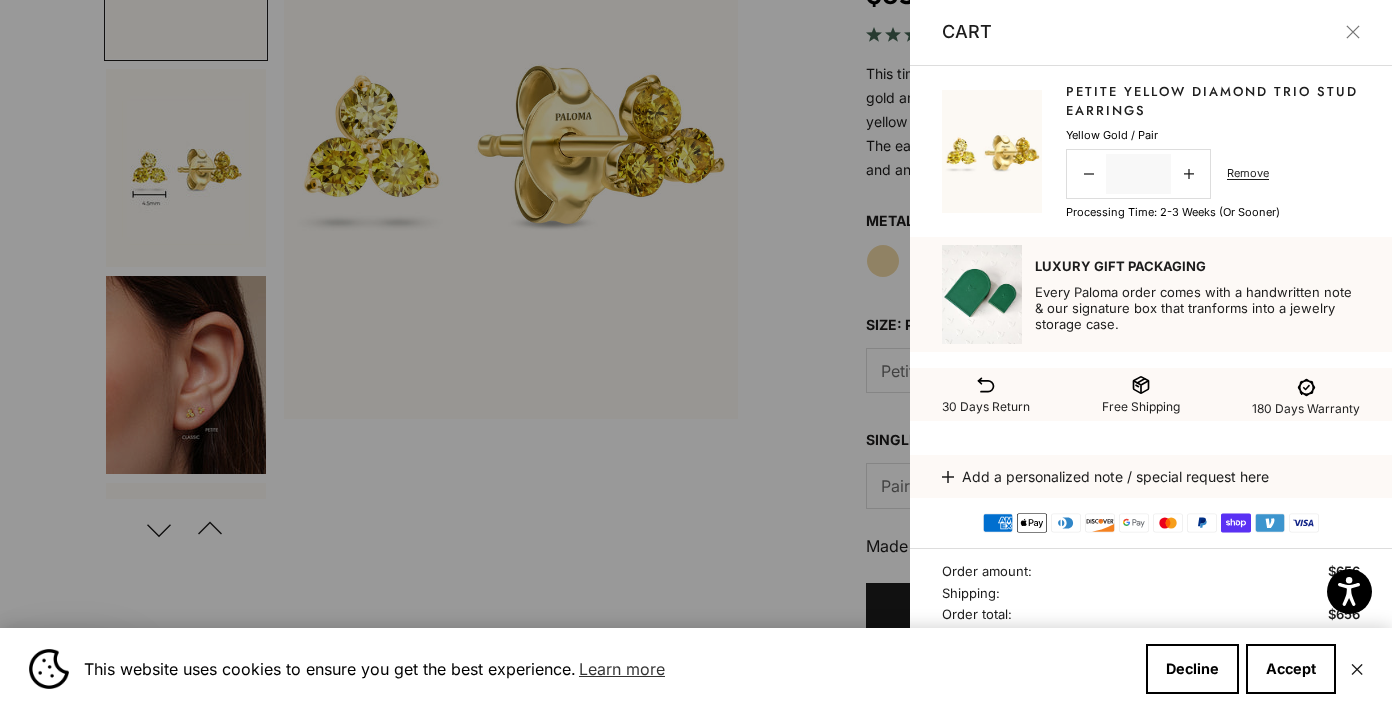 click at bounding box center [696, 355] 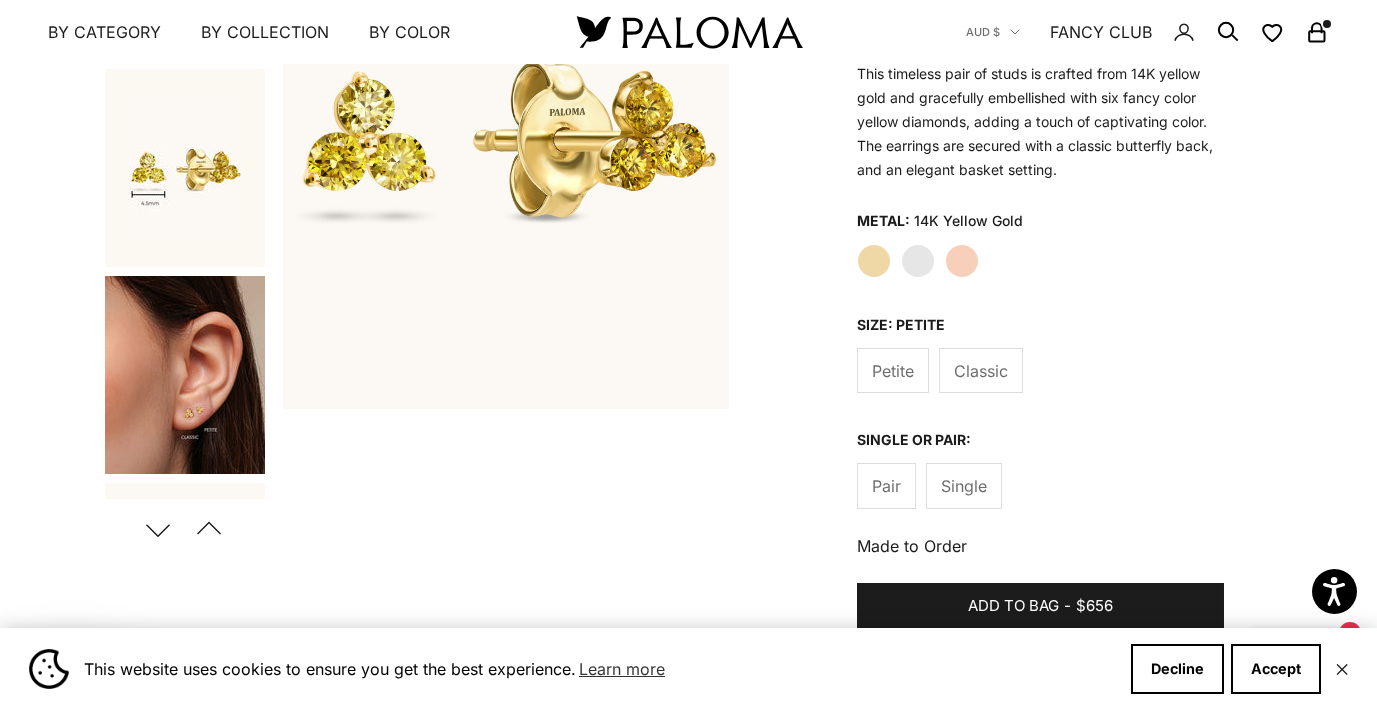 click on "Classic" 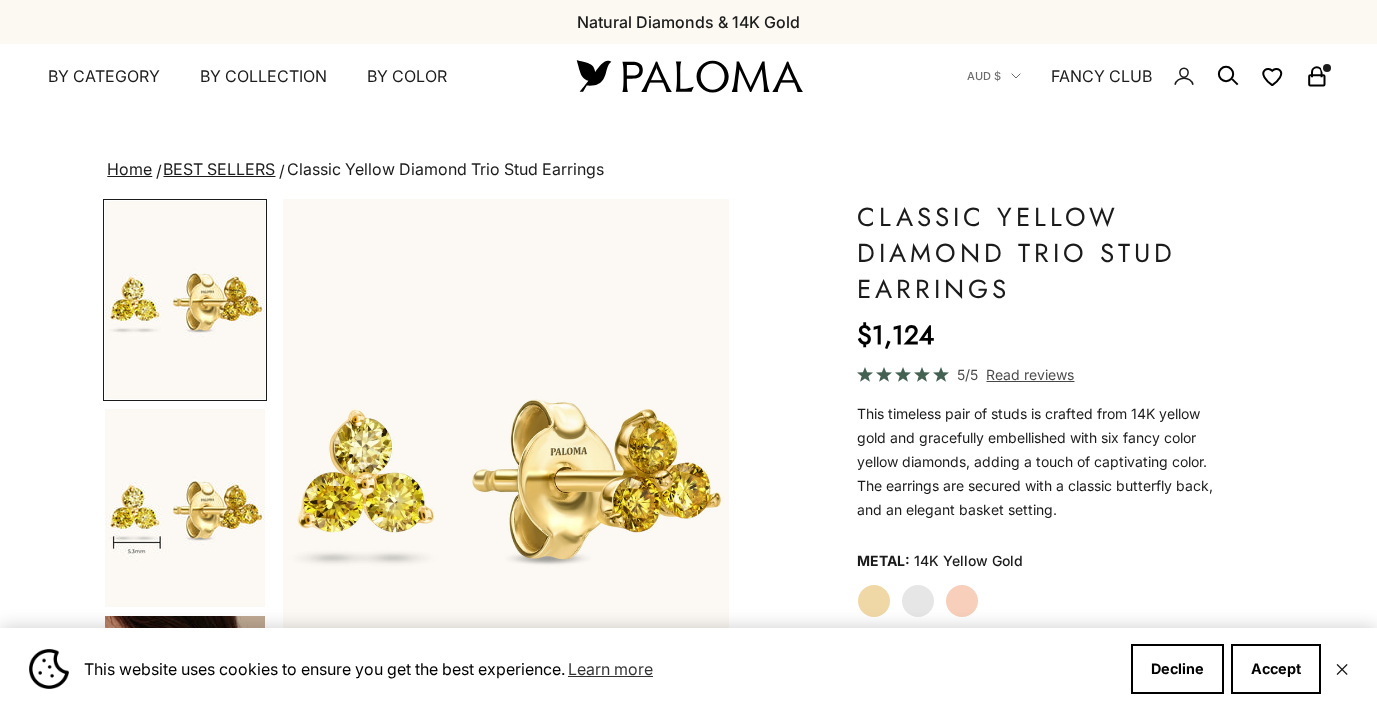 scroll, scrollTop: 0, scrollLeft: 0, axis: both 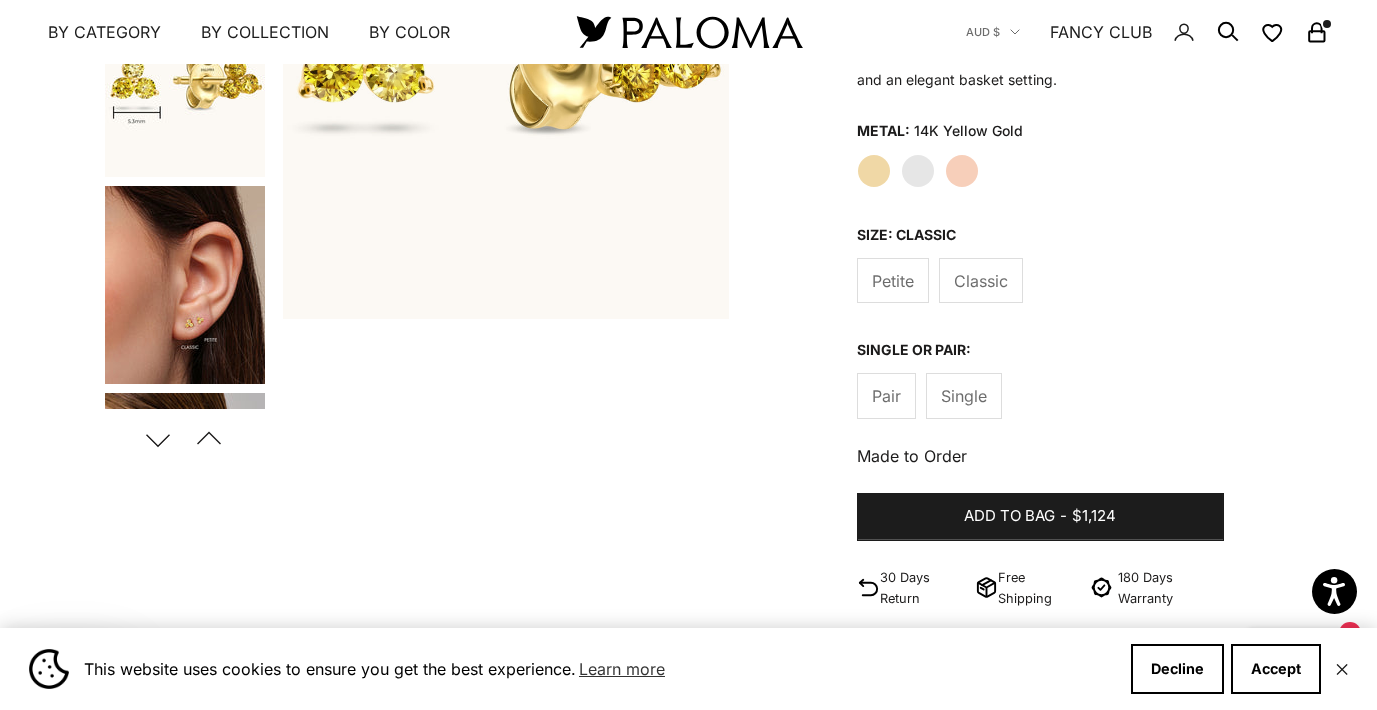 click at bounding box center (185, 285) 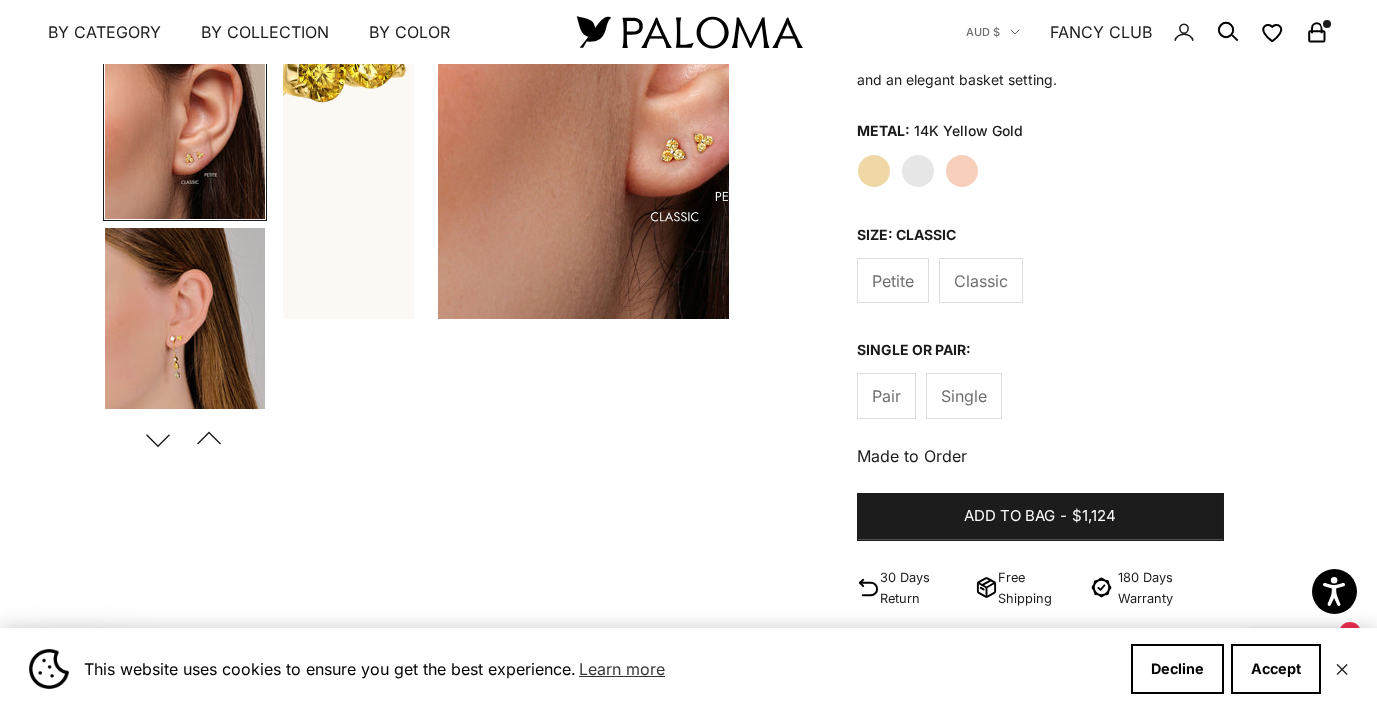 scroll, scrollTop: 0, scrollLeft: 939, axis: horizontal 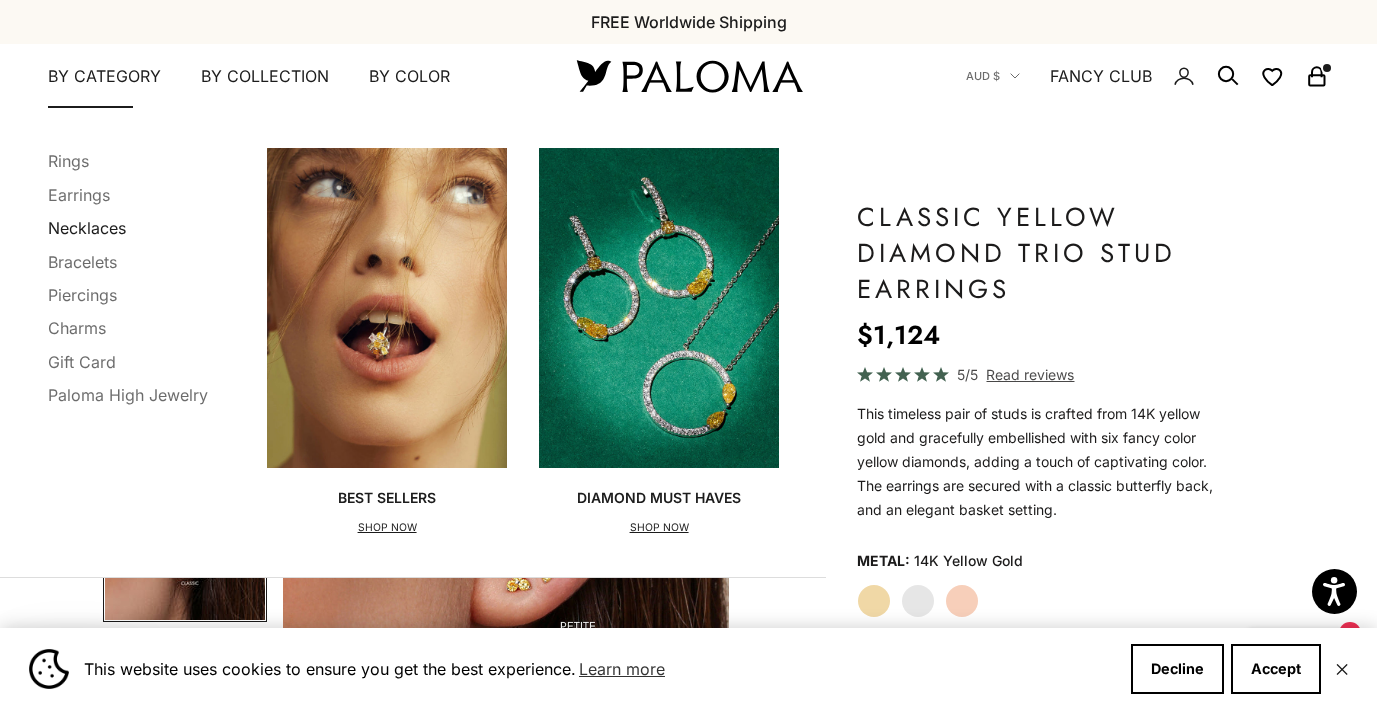 click on "Necklaces" at bounding box center (87, 228) 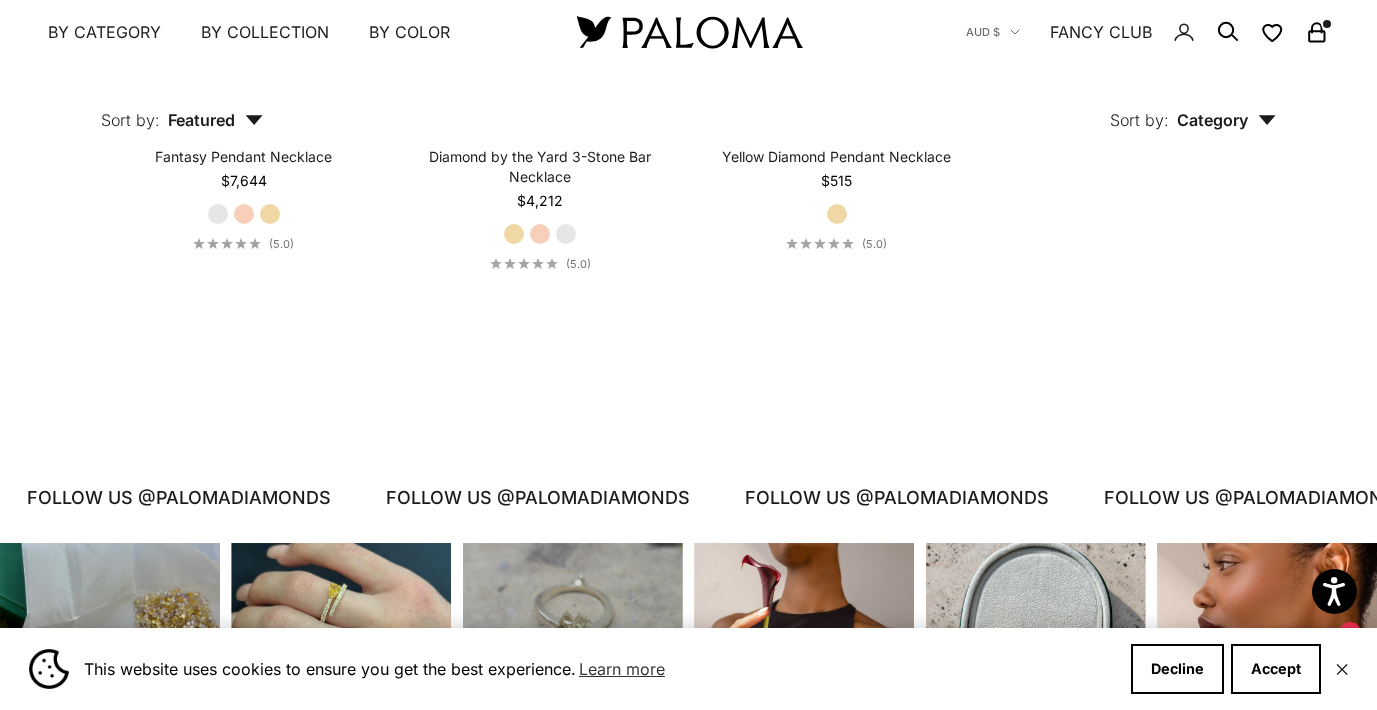 scroll, scrollTop: 2694, scrollLeft: 0, axis: vertical 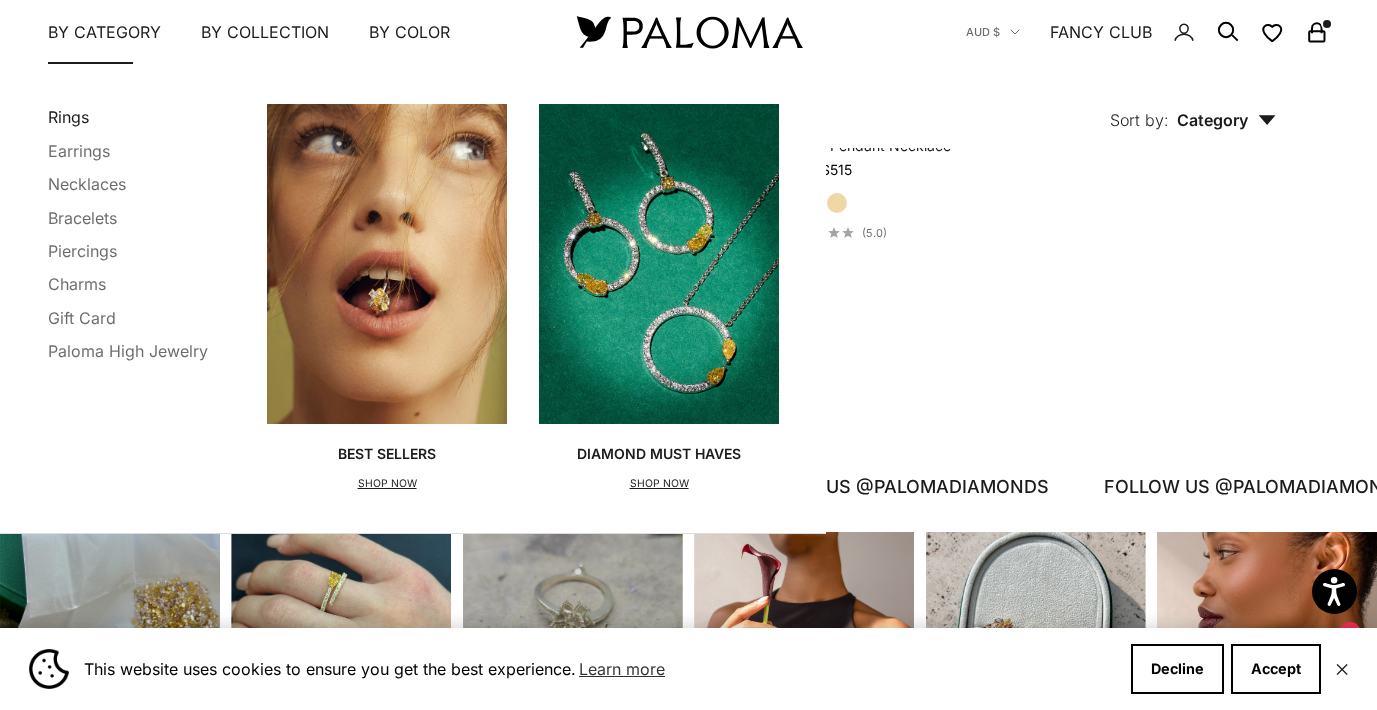 click on "Rings" at bounding box center (68, 117) 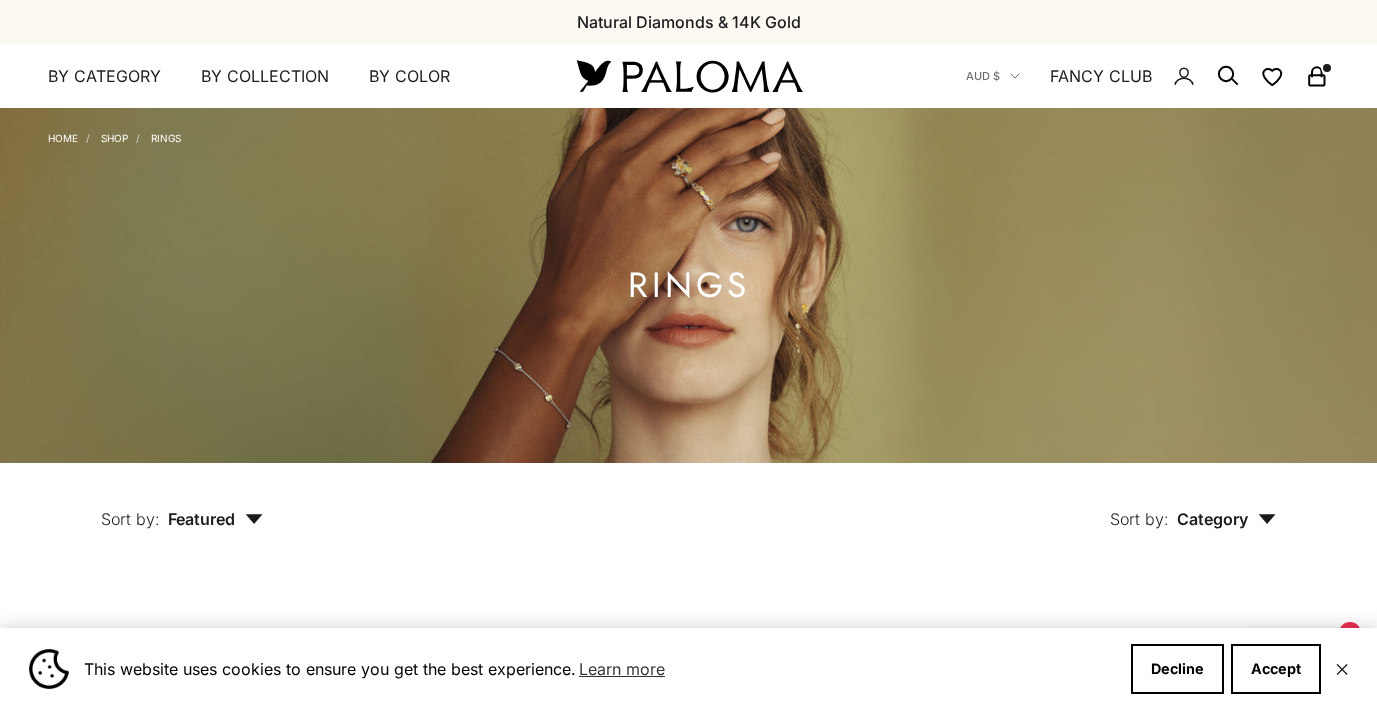 scroll, scrollTop: 0, scrollLeft: 0, axis: both 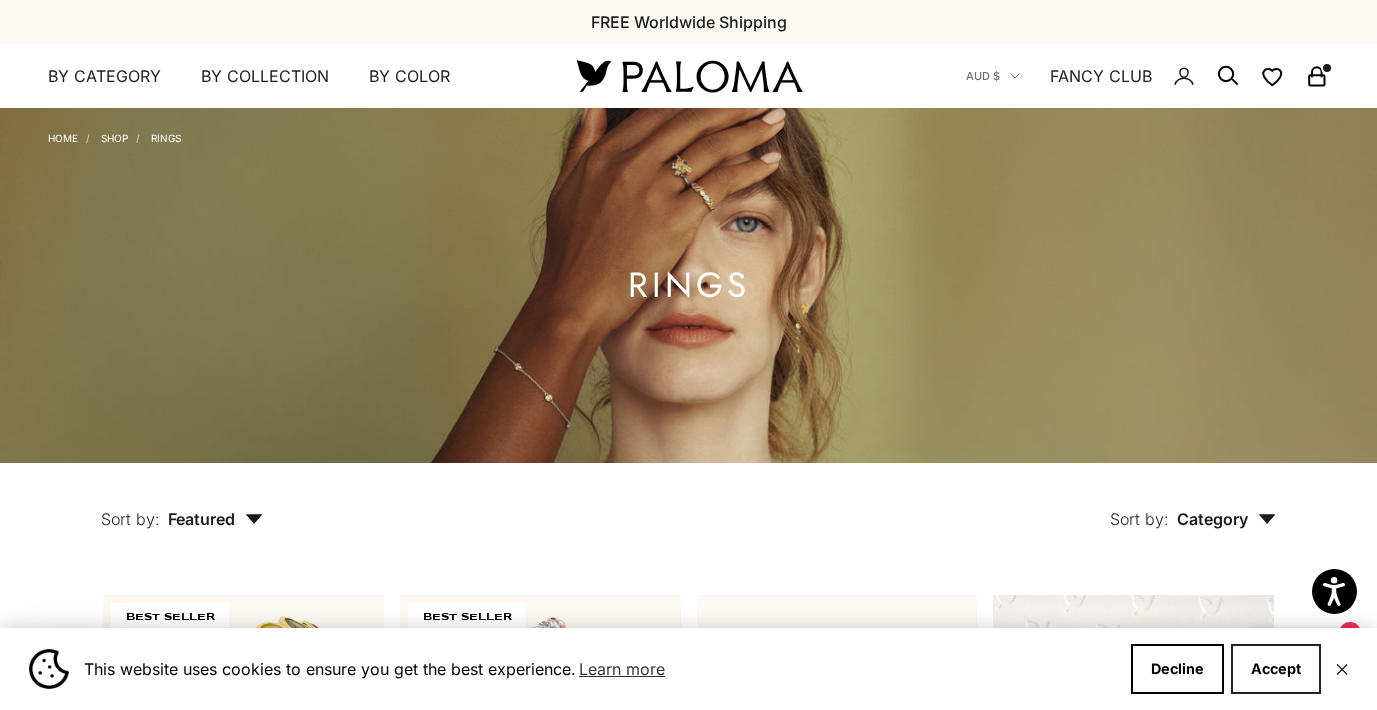 click on "Accept" at bounding box center (1276, 669) 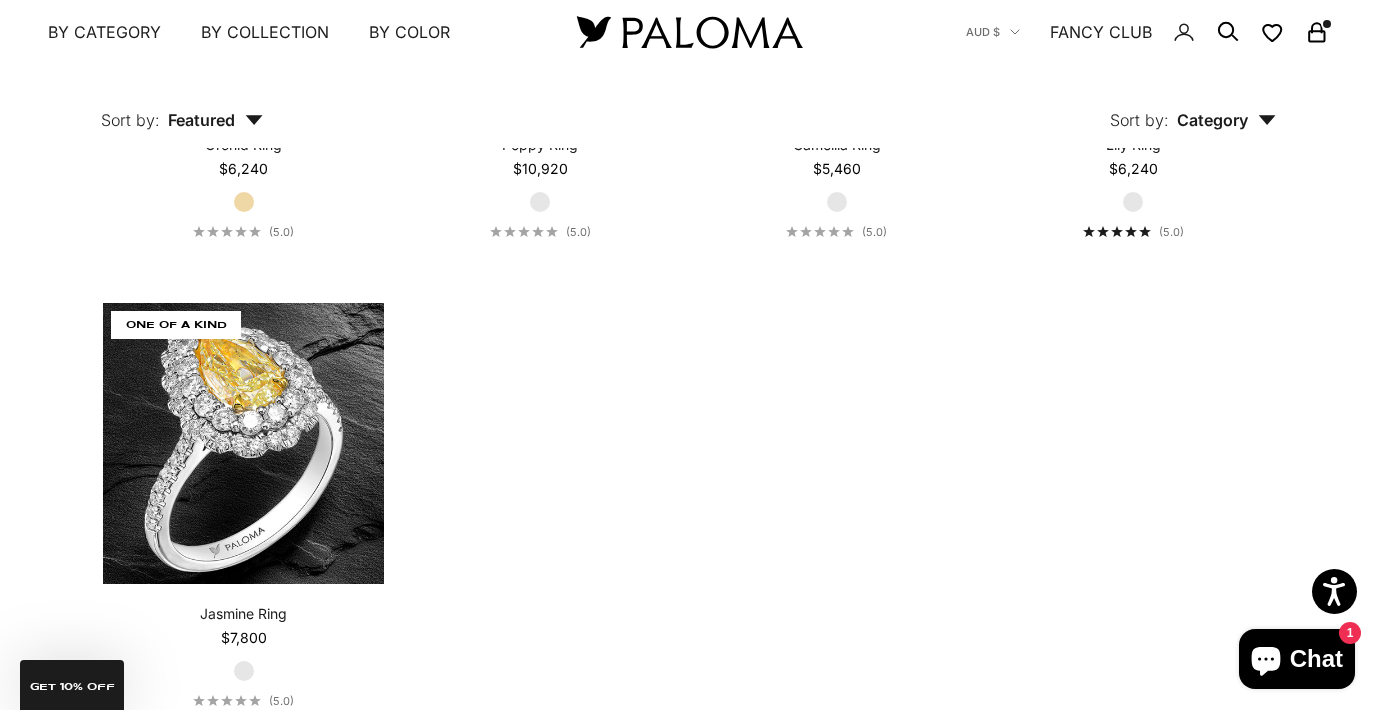 scroll, scrollTop: 7806, scrollLeft: 0, axis: vertical 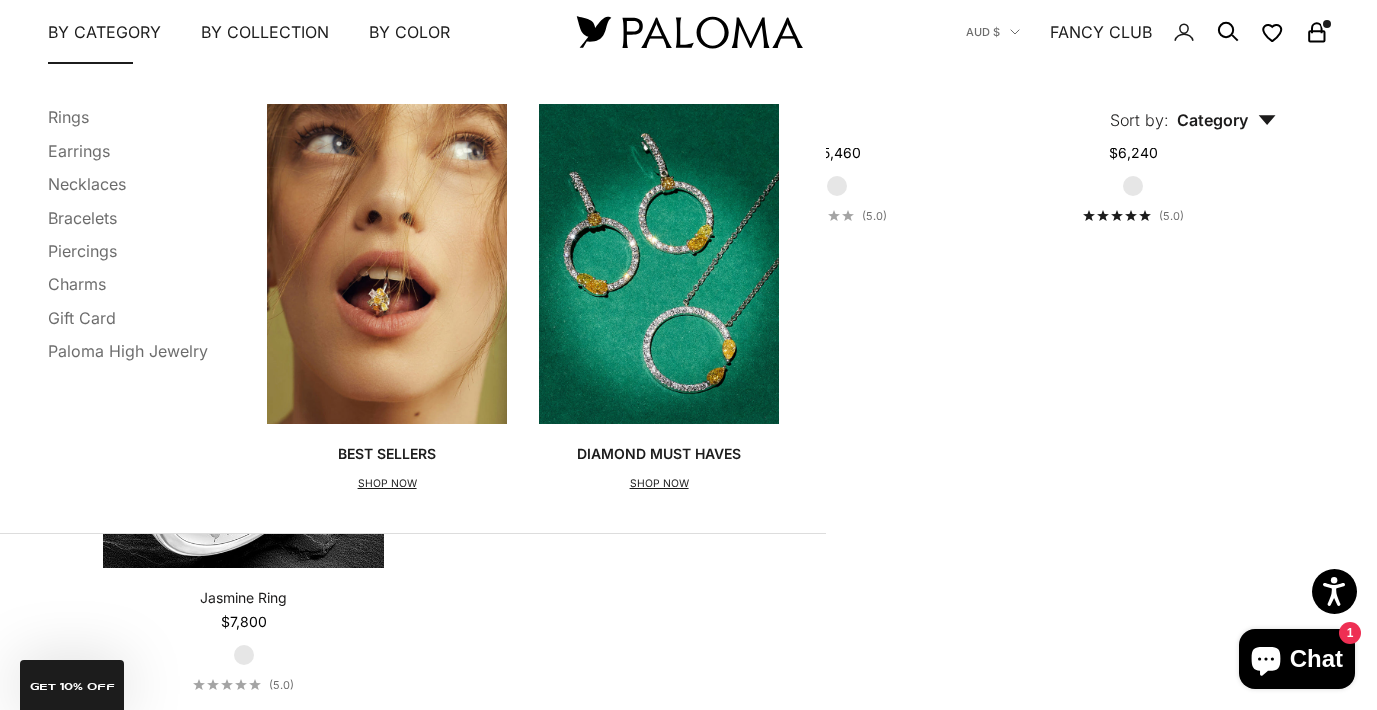 click on "By Category" at bounding box center (104, 32) 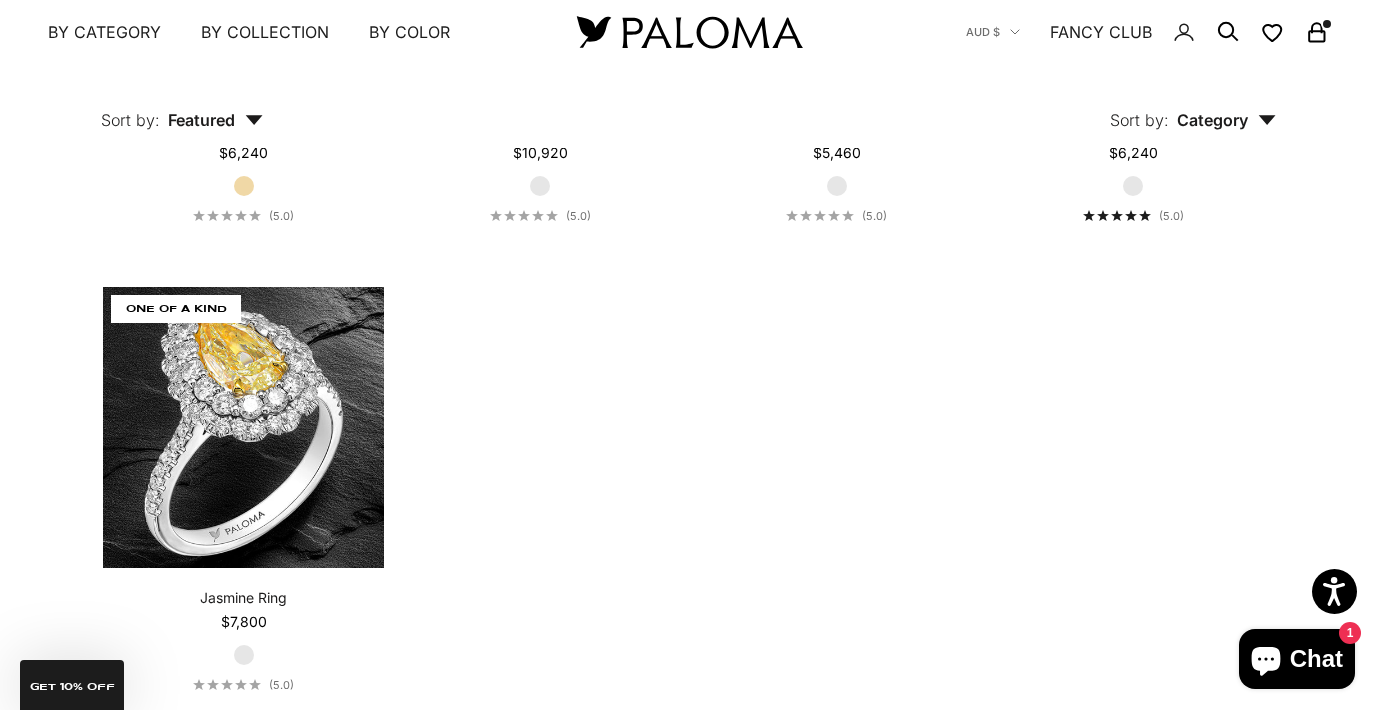 scroll, scrollTop: 0, scrollLeft: 0, axis: both 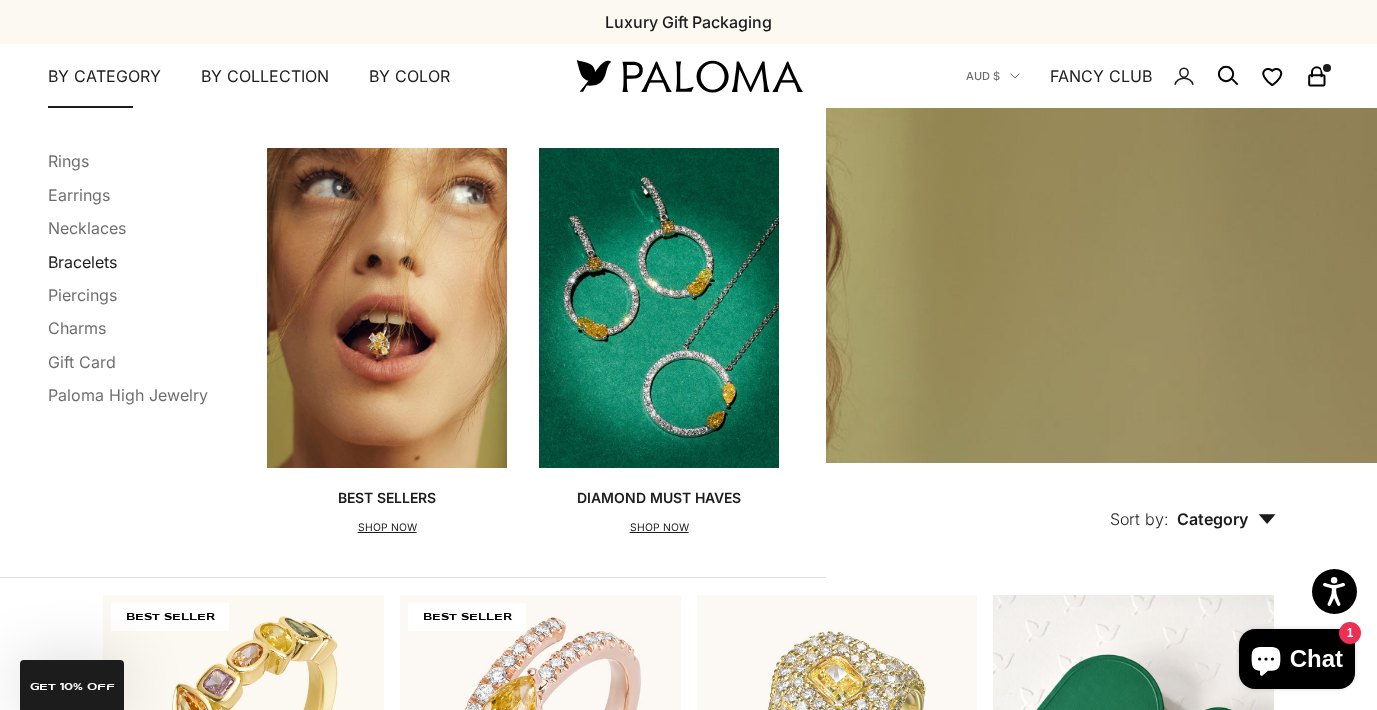 click on "Bracelets" at bounding box center (82, 262) 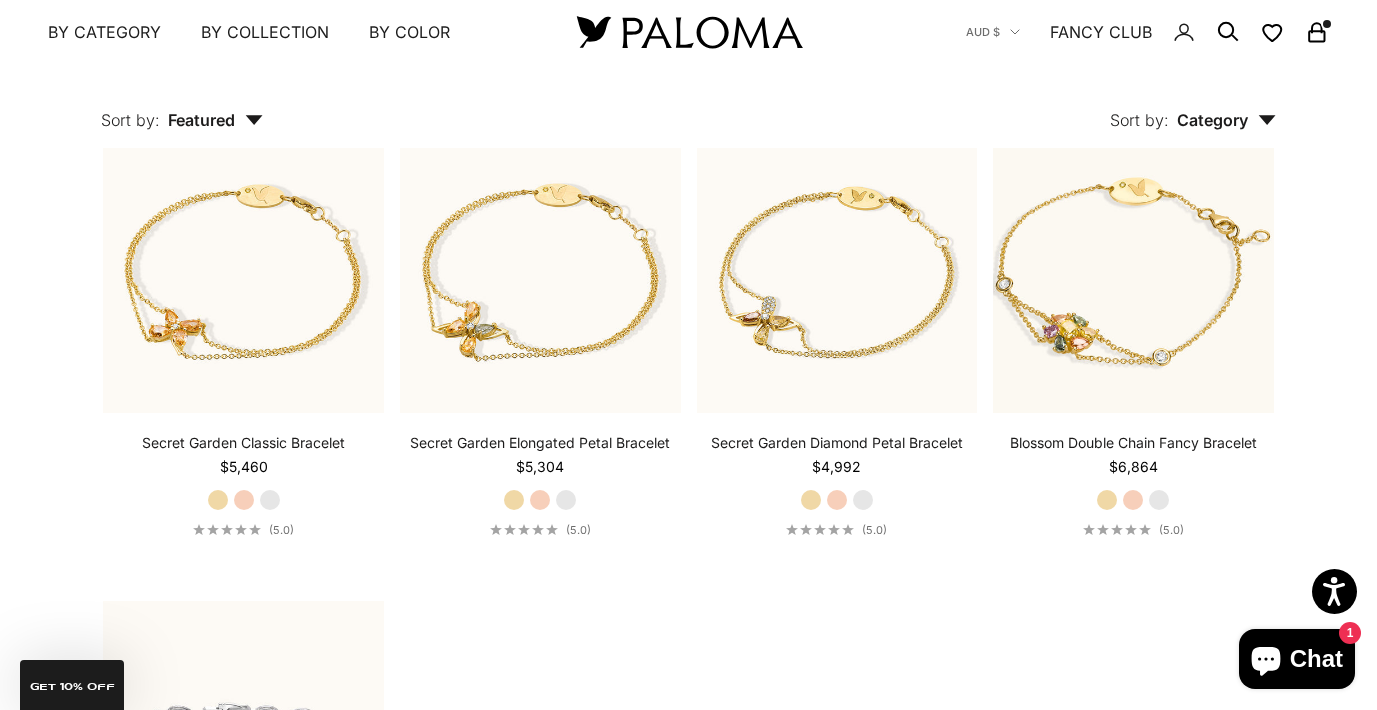 scroll, scrollTop: 929, scrollLeft: 0, axis: vertical 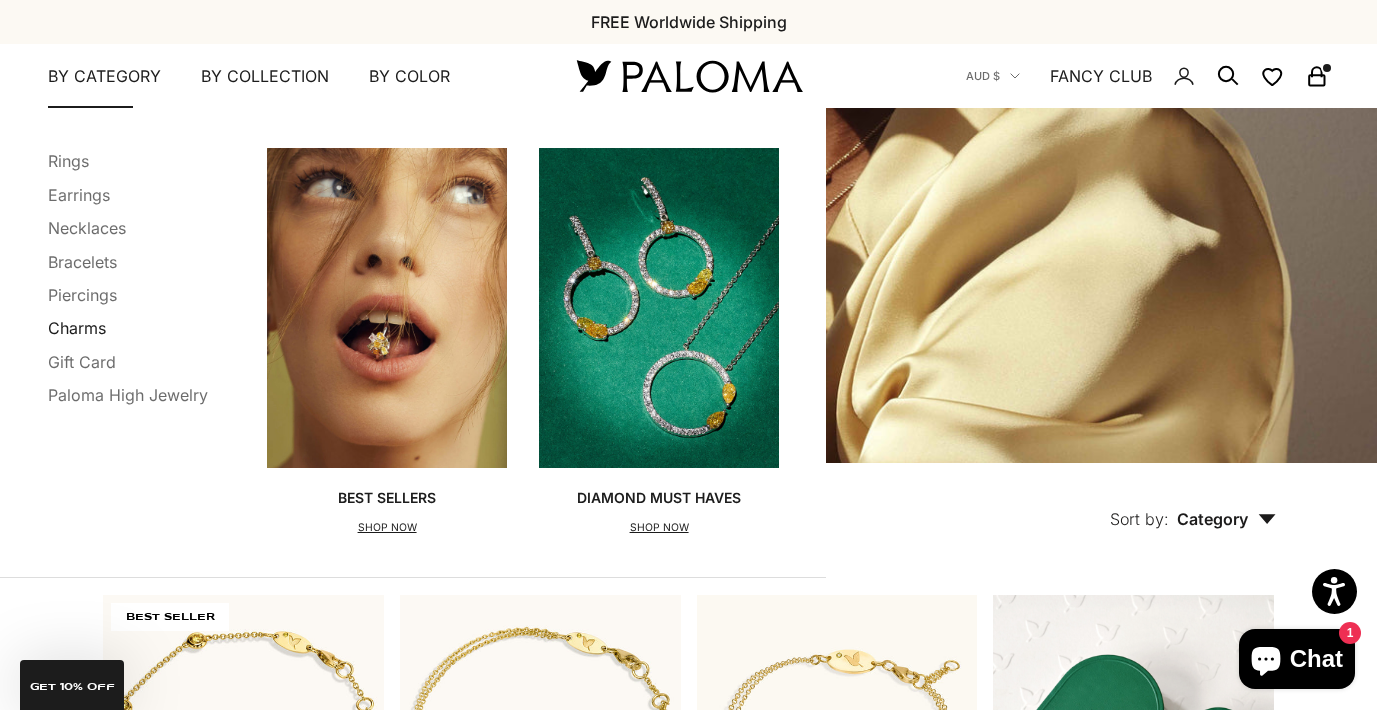click on "Charms" at bounding box center [77, 328] 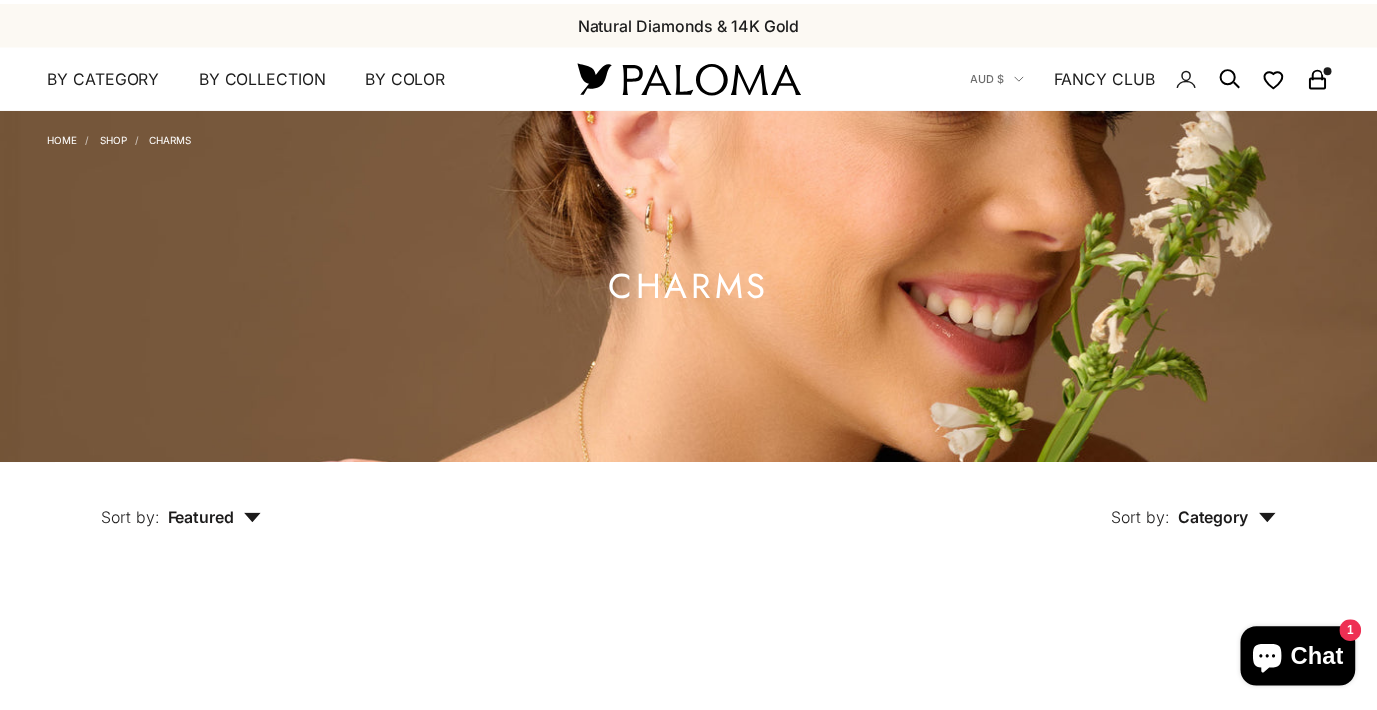 scroll, scrollTop: 0, scrollLeft: 0, axis: both 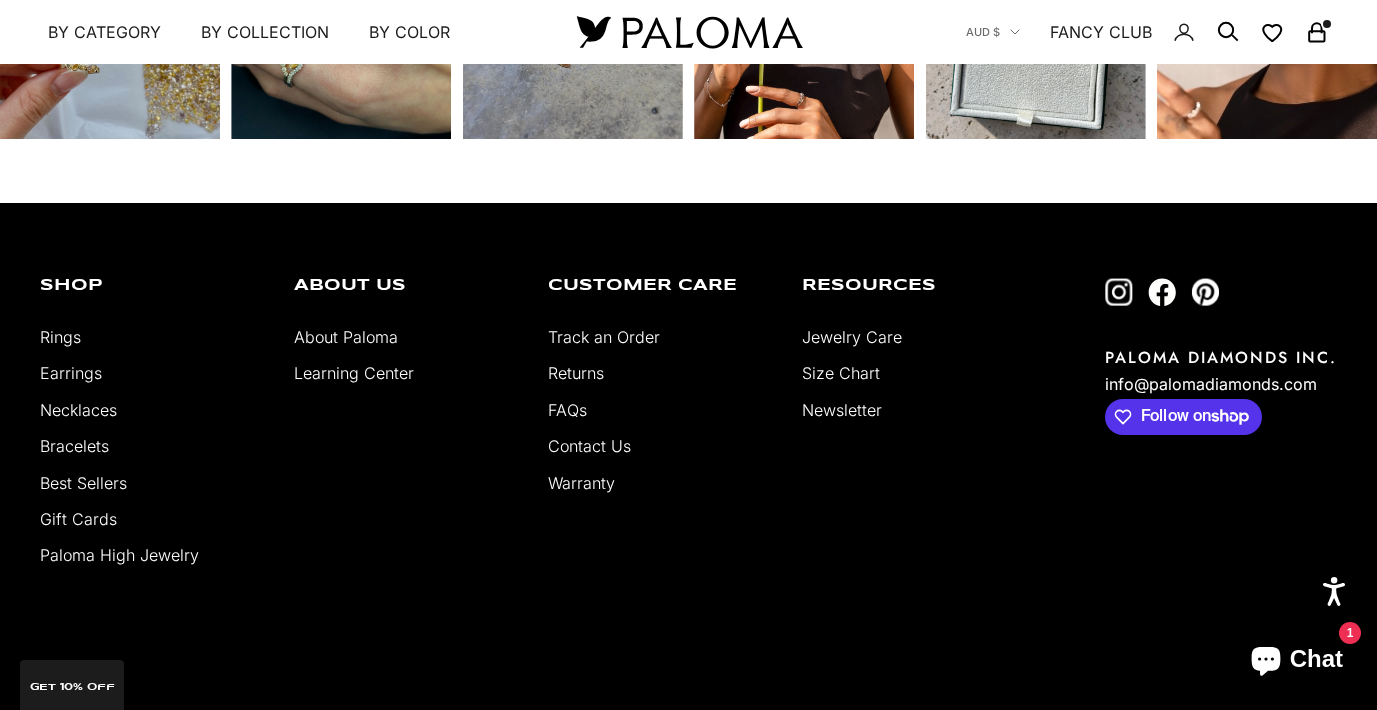 click on "About Paloma" at bounding box center [346, 337] 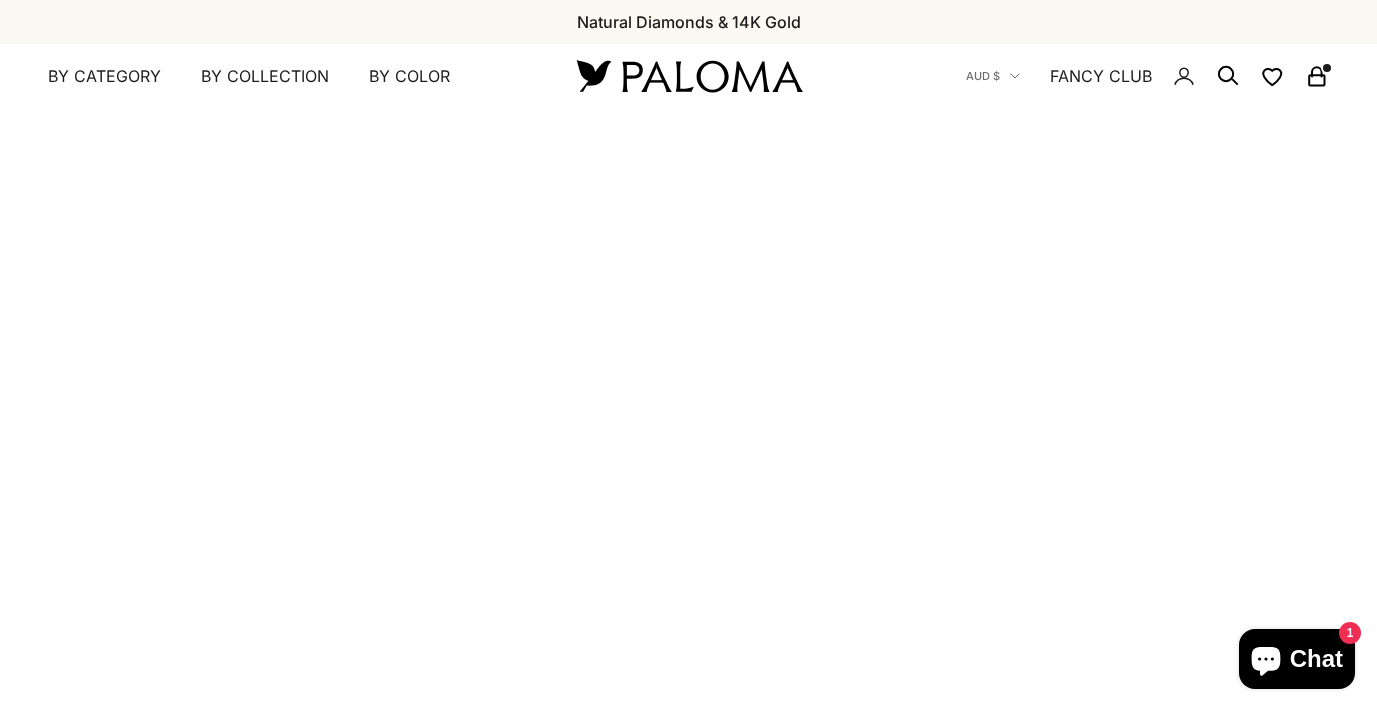 scroll, scrollTop: 0, scrollLeft: 0, axis: both 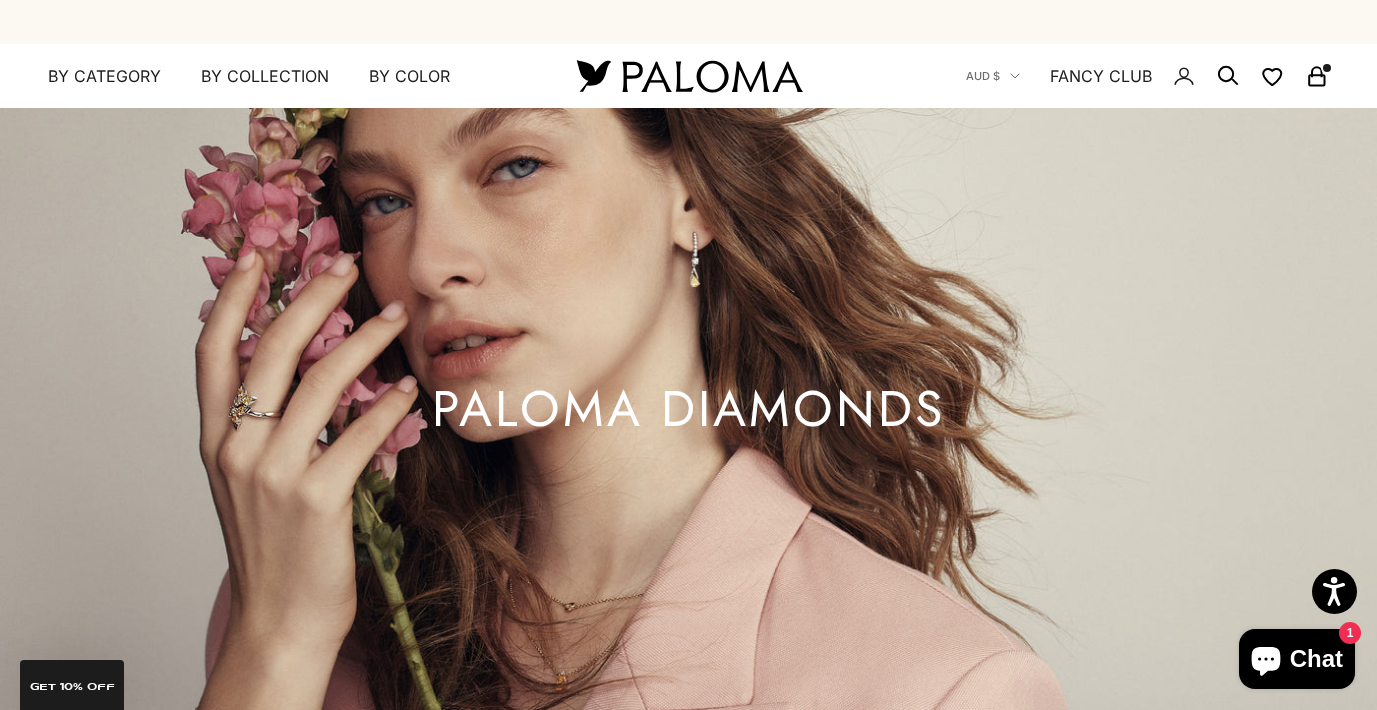click 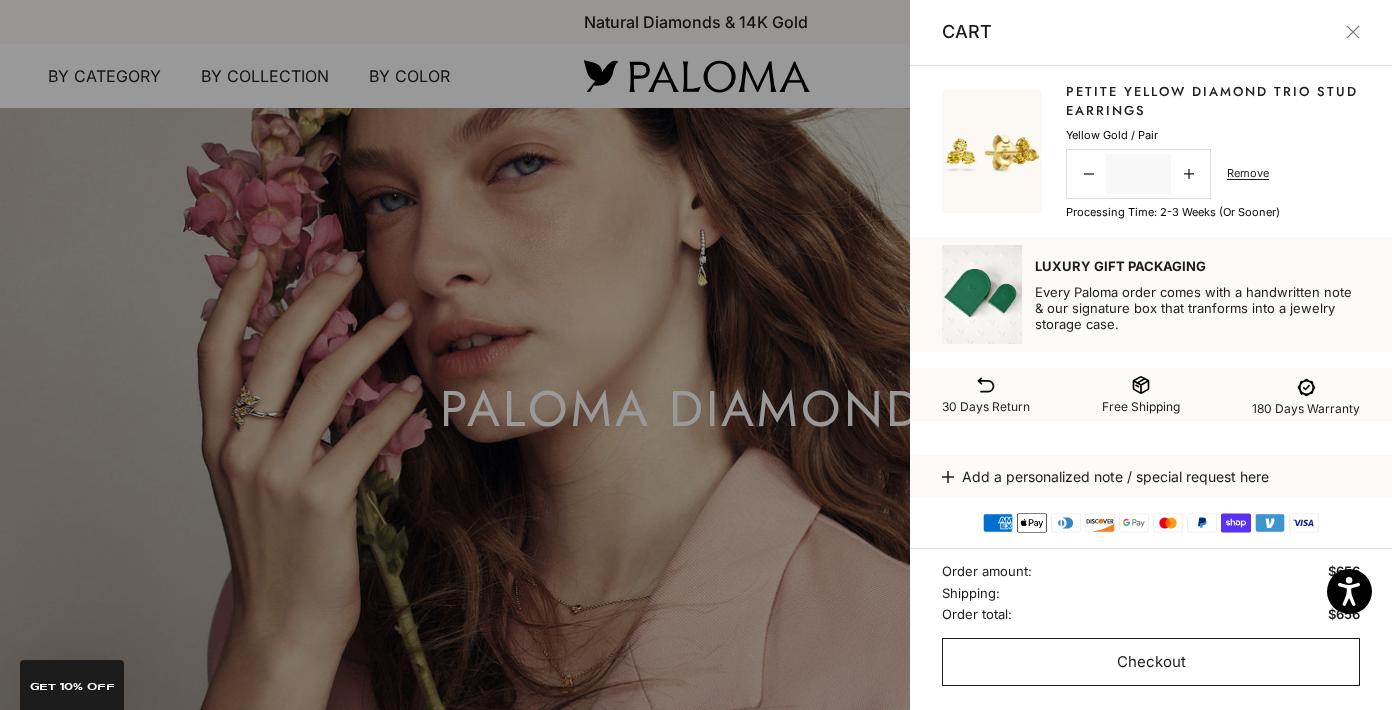 click on "Checkout" at bounding box center [1151, 662] 